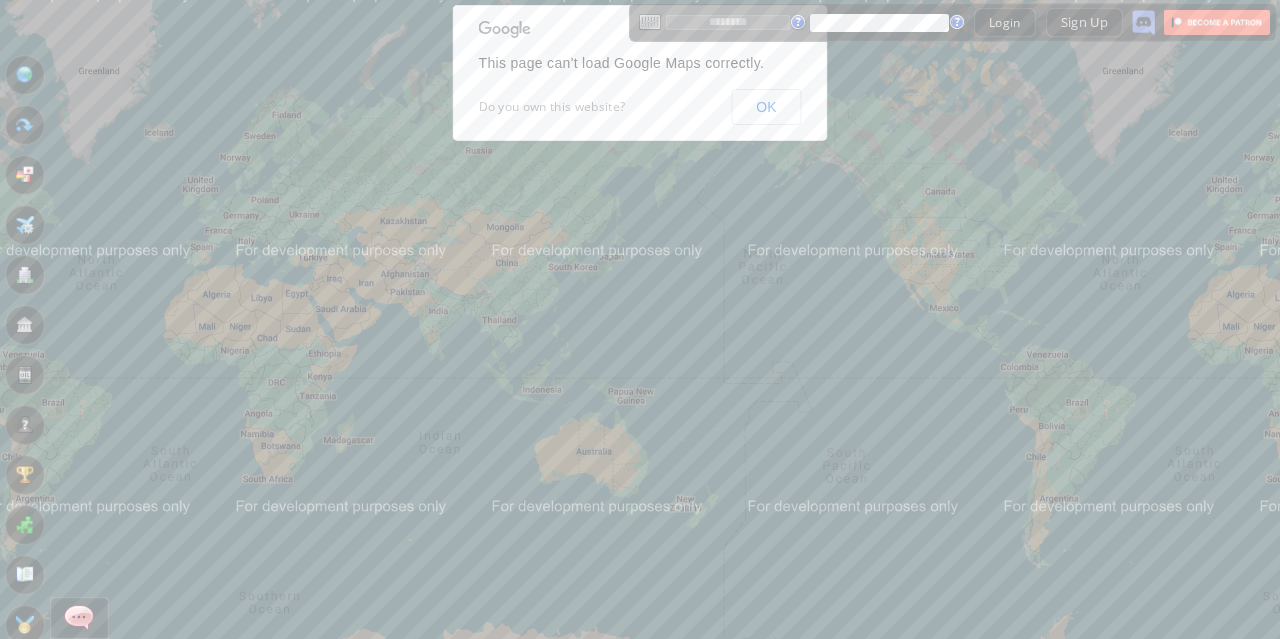 scroll, scrollTop: 0, scrollLeft: 0, axis: both 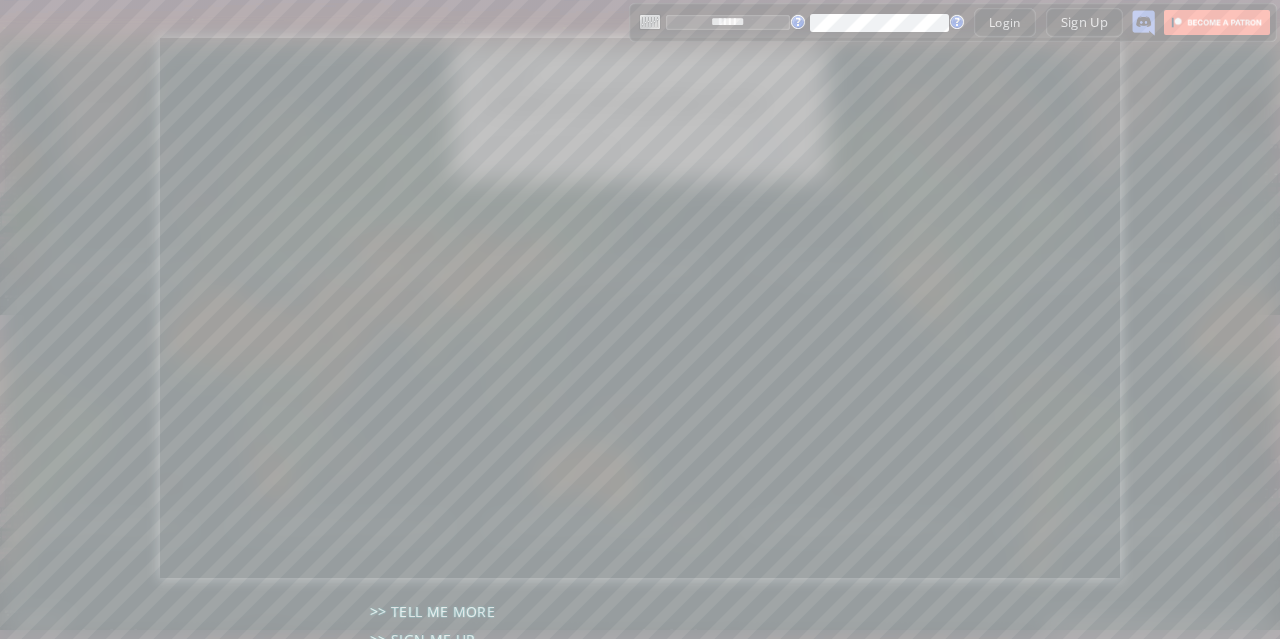 click on "*******" at bounding box center [728, 22] 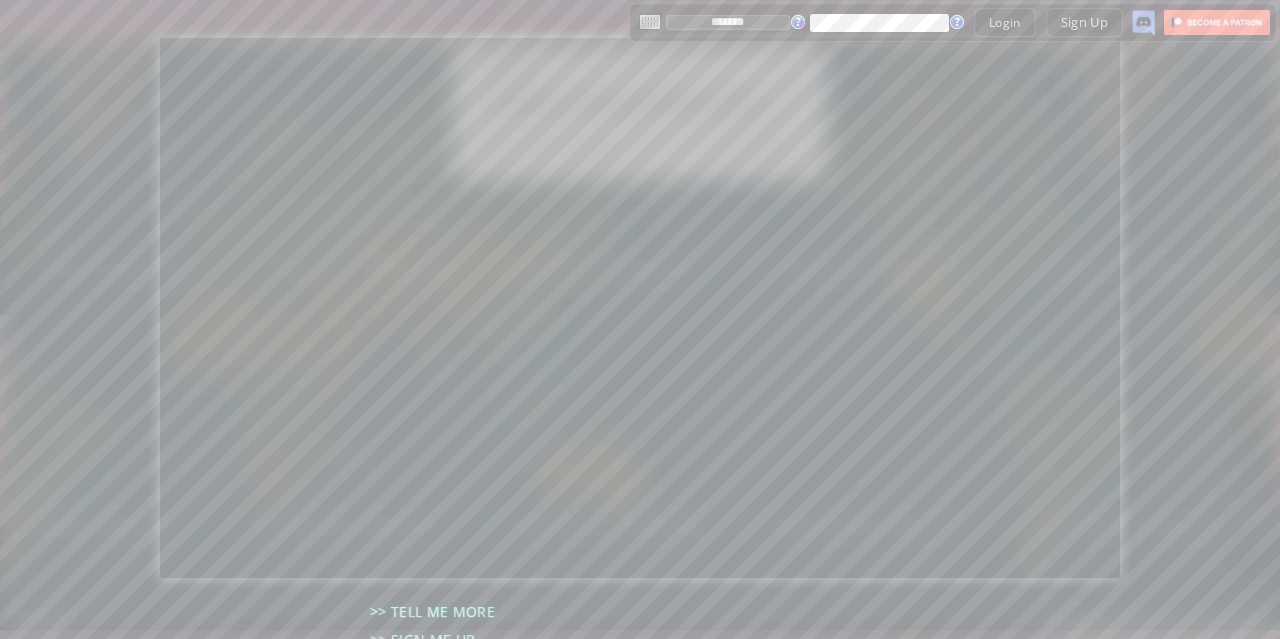 click on "*******" at bounding box center (728, 22) 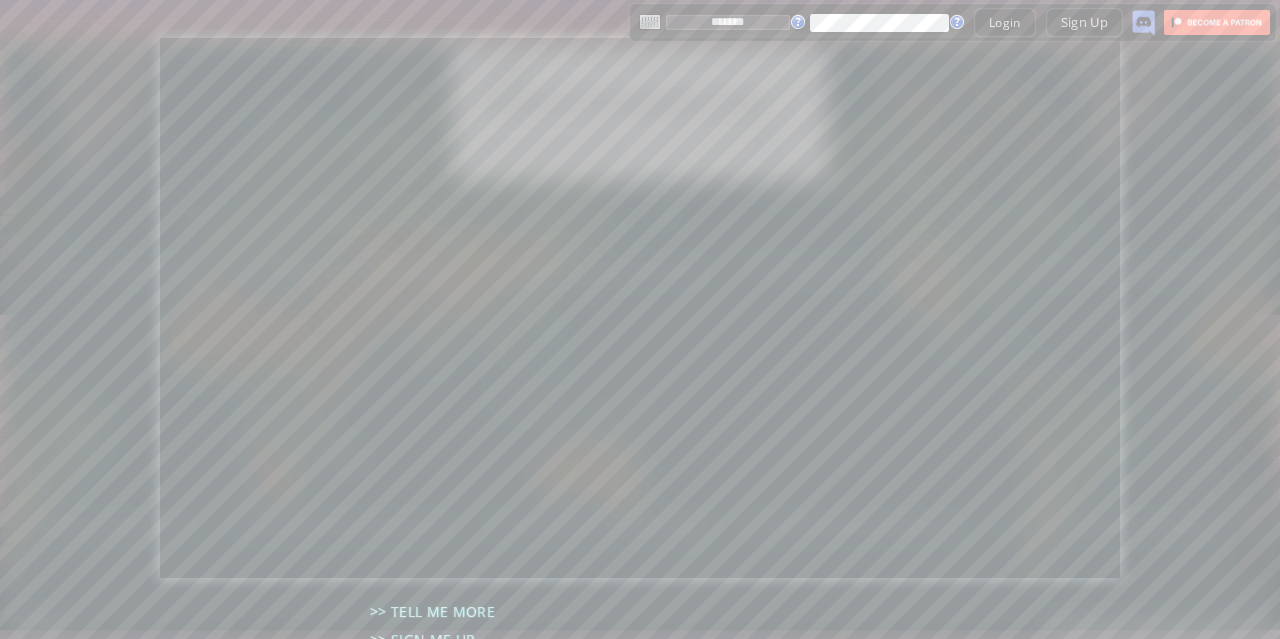 type on "********" 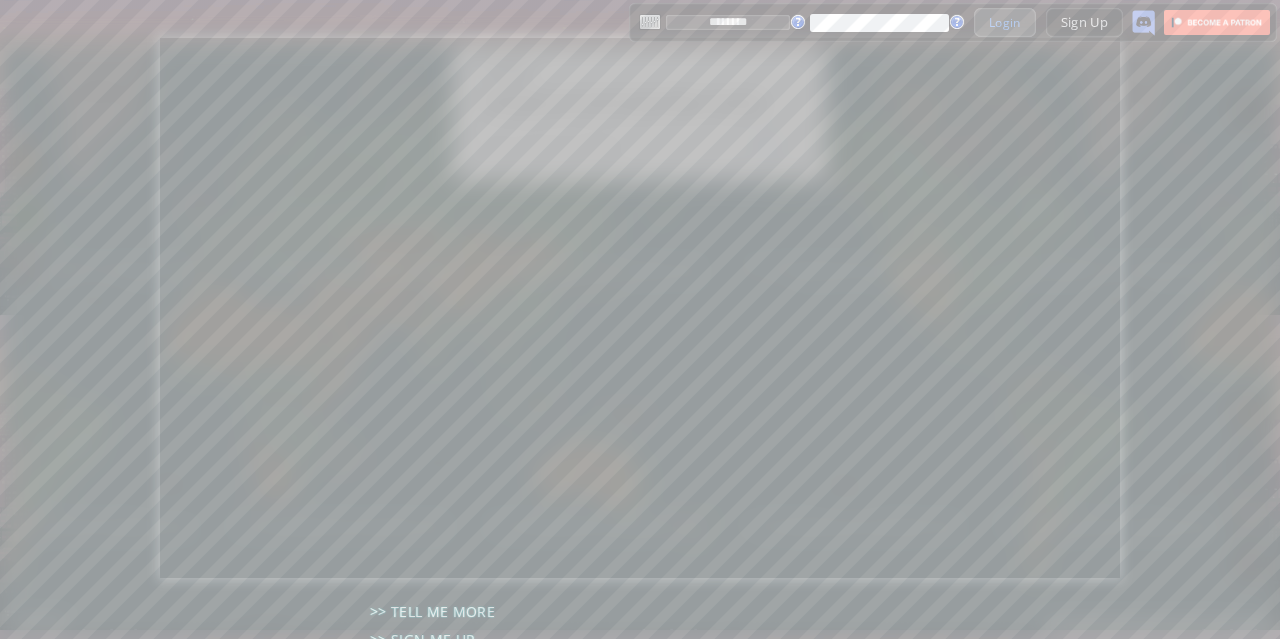 click on "Login" at bounding box center (1005, 22) 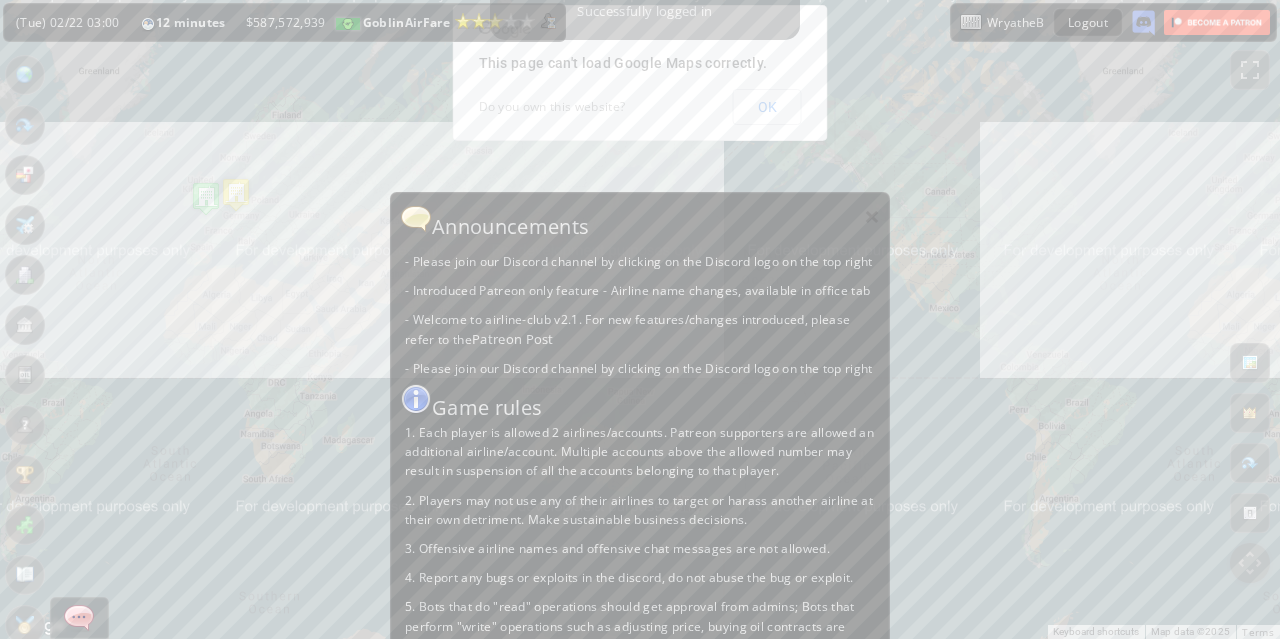 click on "×" at bounding box center [872, 216] 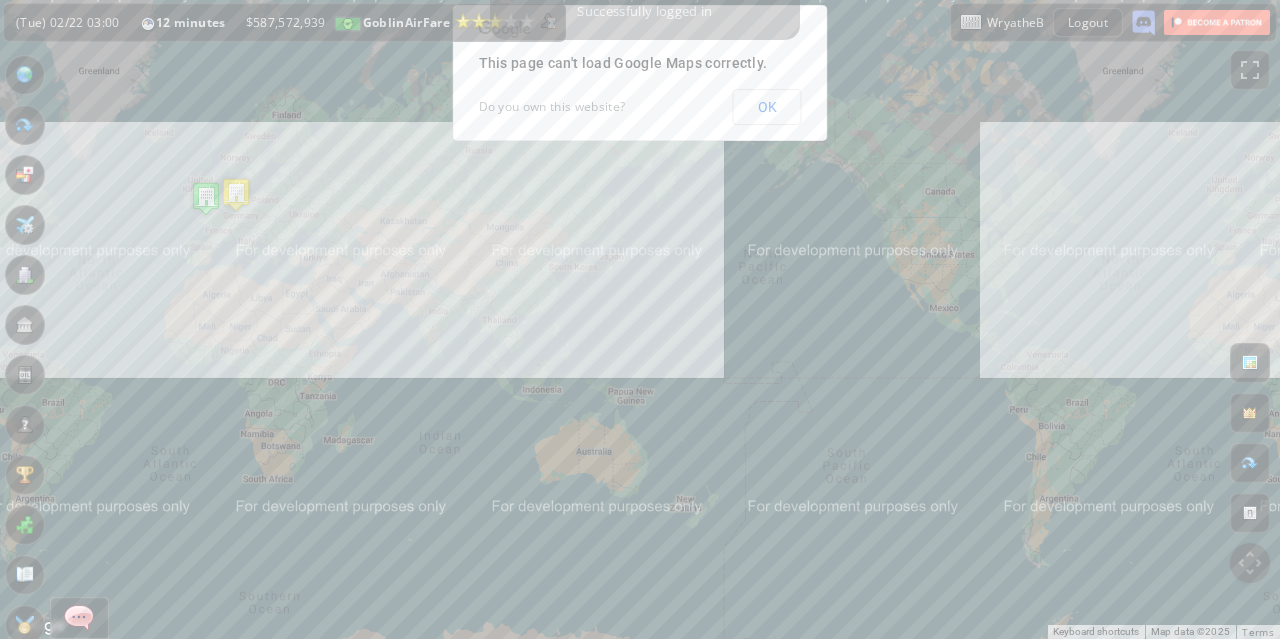 click on "To navigate, press the arrow keys." at bounding box center (640, 319) 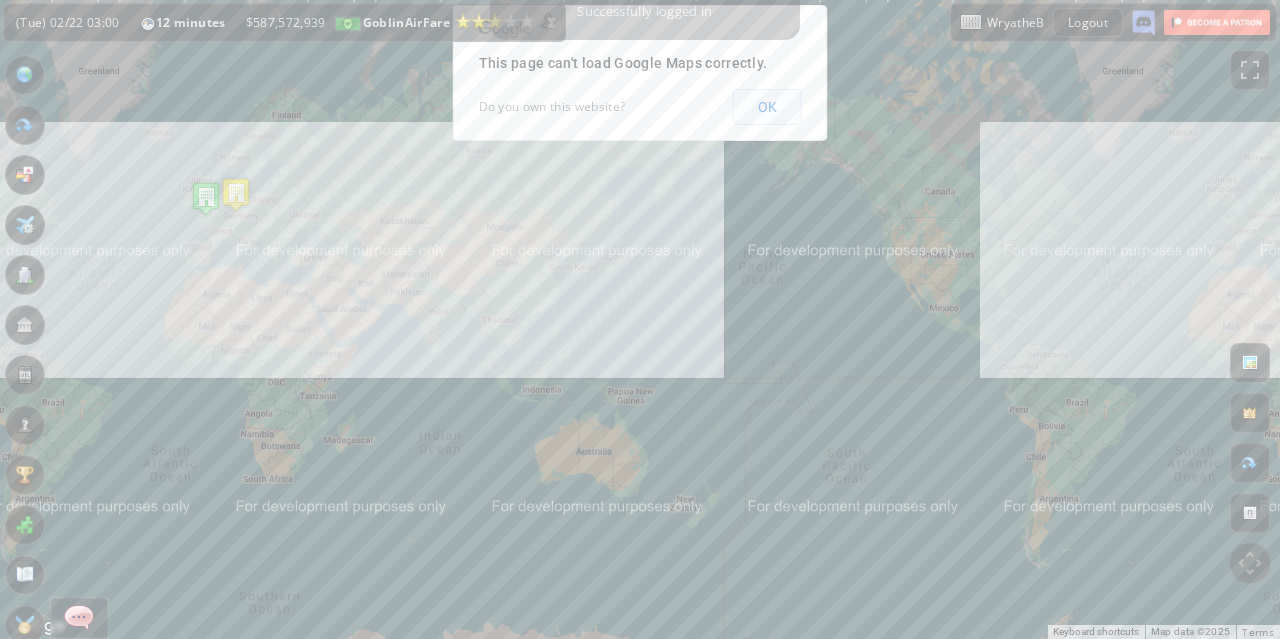 click on "OK" at bounding box center (767, 107) 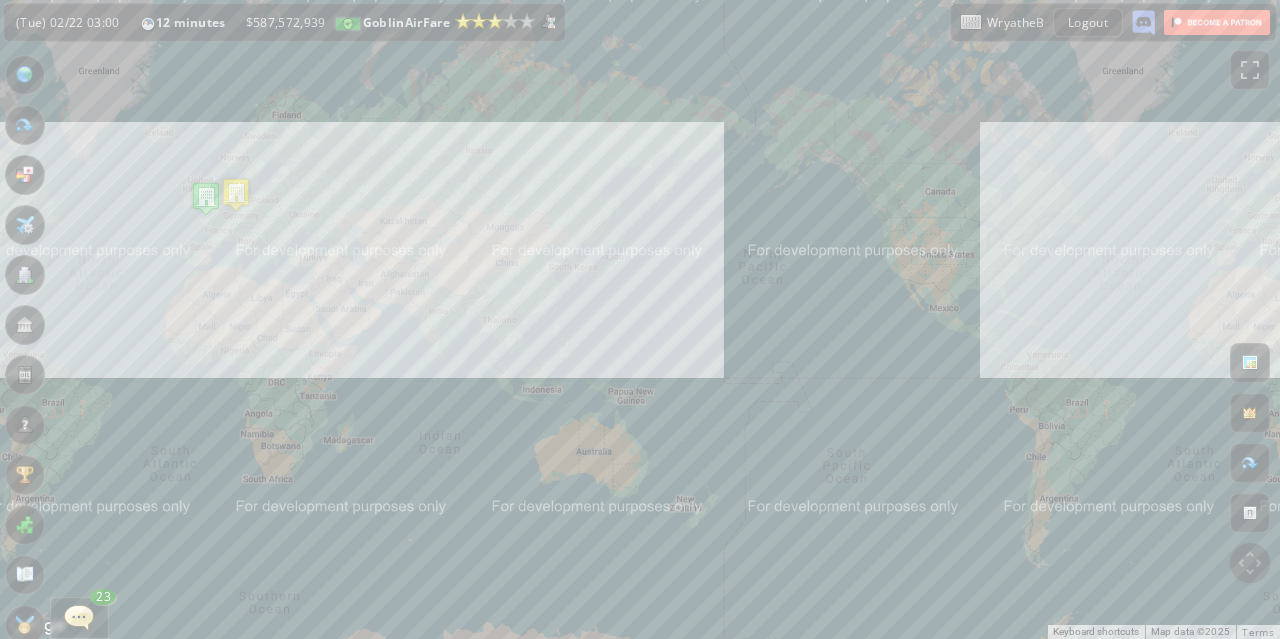 click at bounding box center (25, 275) 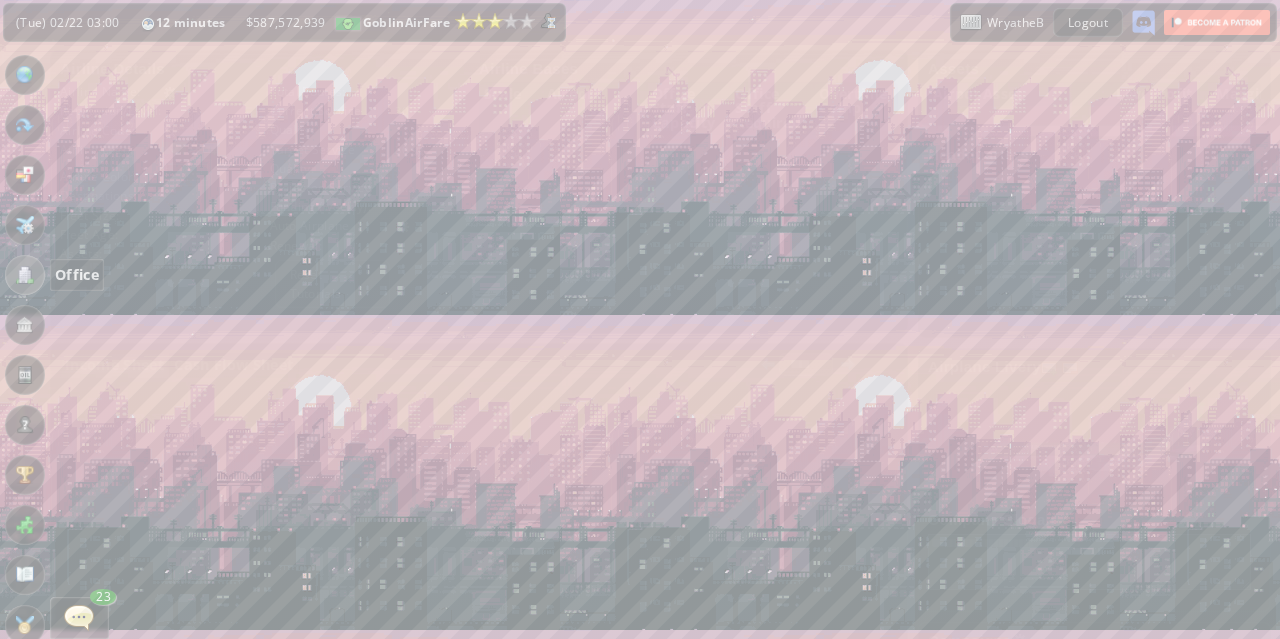 click at bounding box center (25, 275) 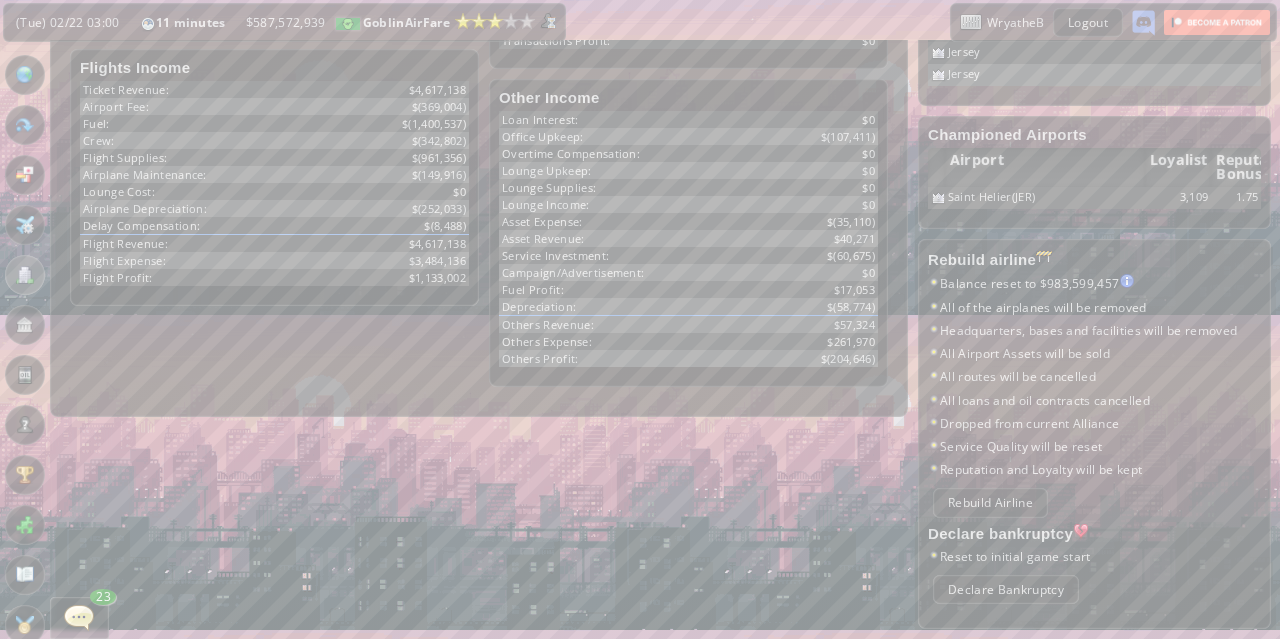 scroll, scrollTop: 262, scrollLeft: 0, axis: vertical 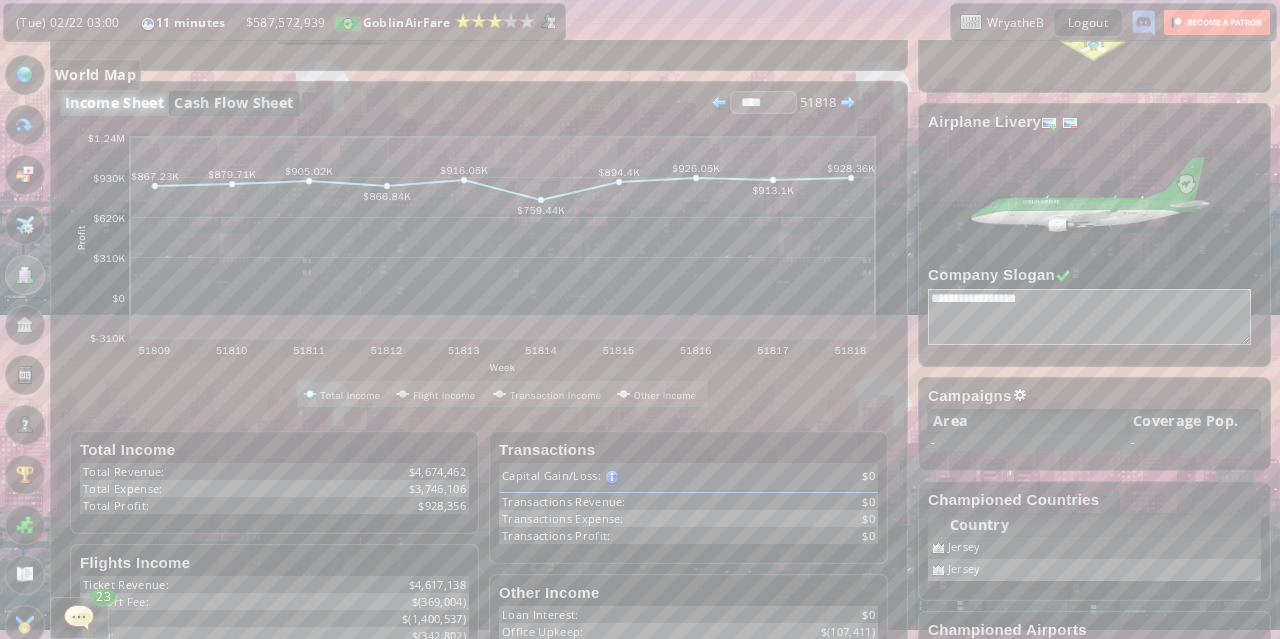 click at bounding box center [25, 75] 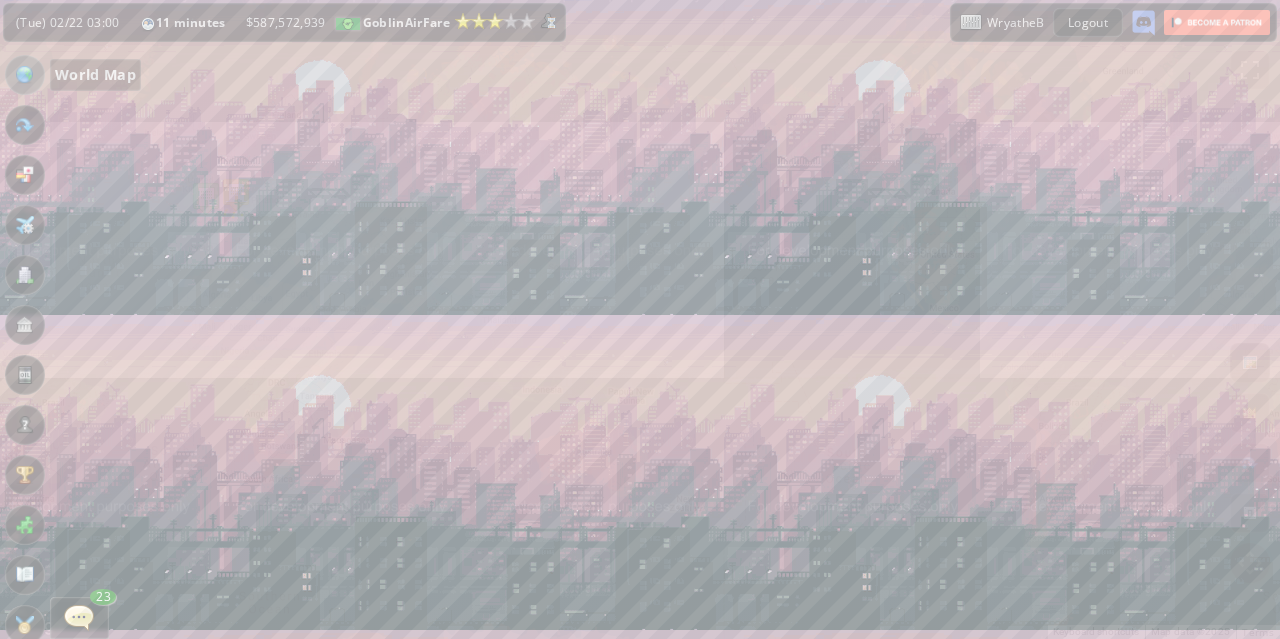 scroll, scrollTop: 0, scrollLeft: 0, axis: both 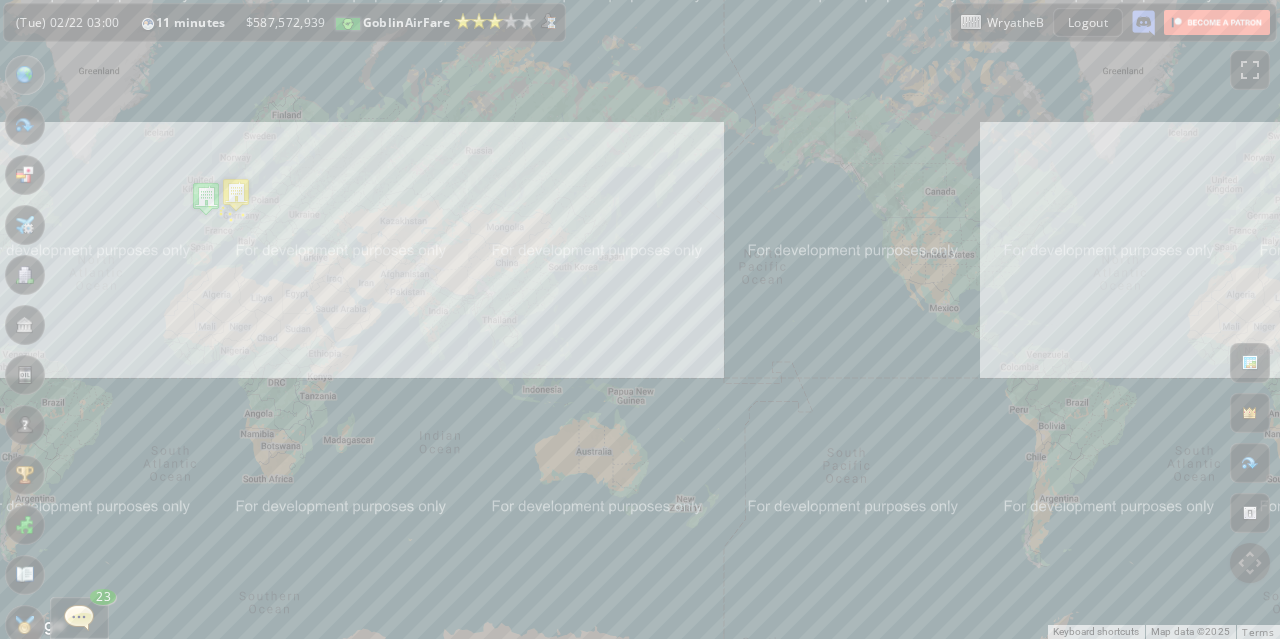 click at bounding box center (236, 194) 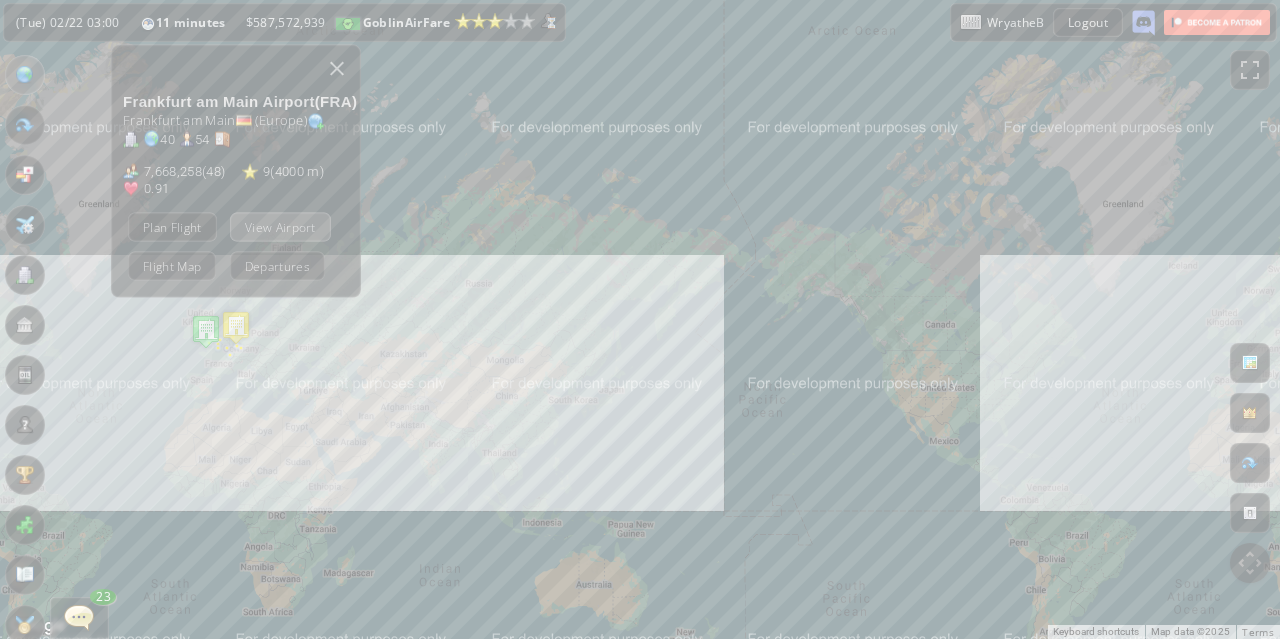 click on "View Airport" at bounding box center [280, 226] 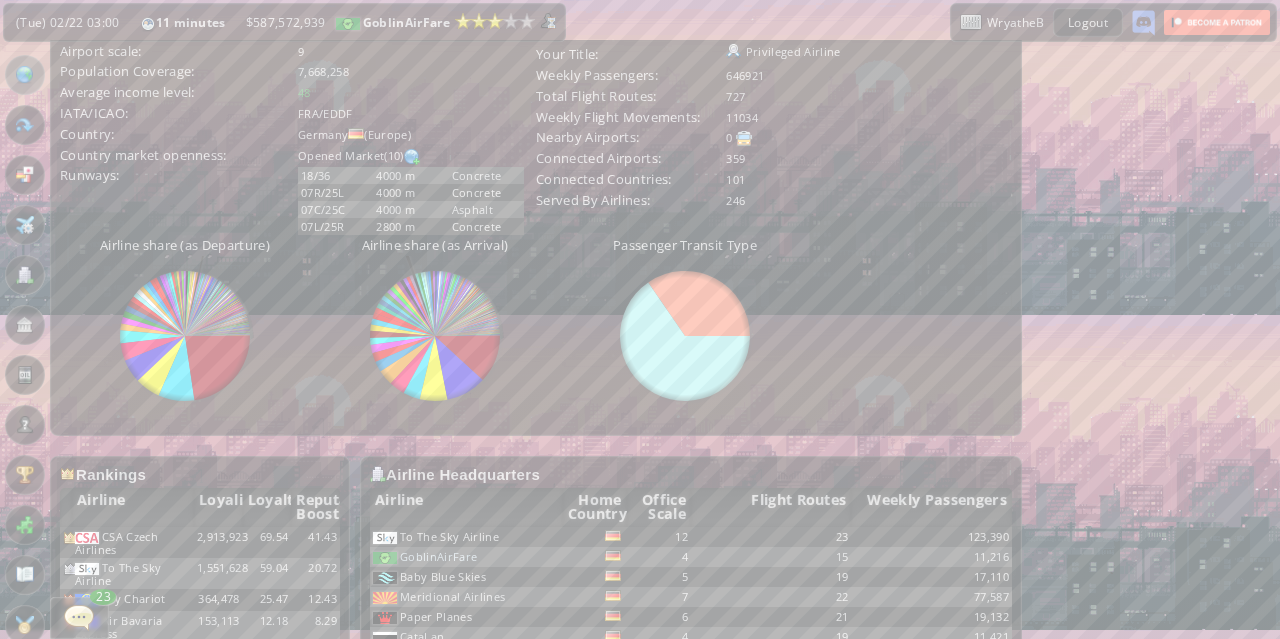 scroll, scrollTop: 1400, scrollLeft: 0, axis: vertical 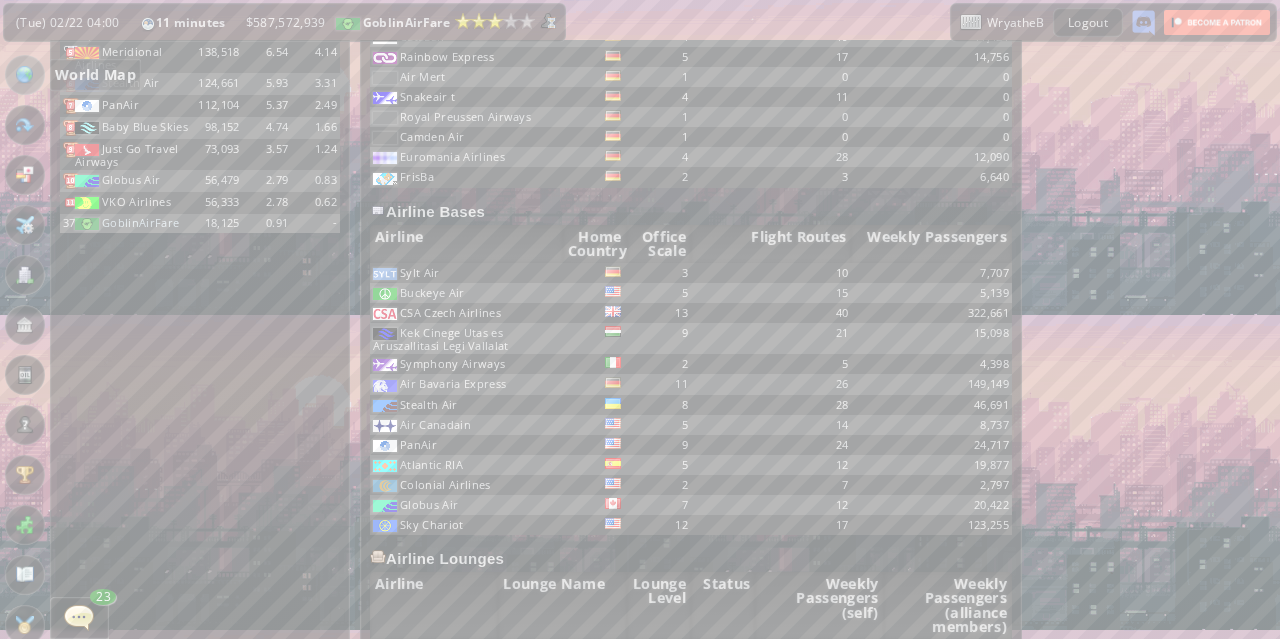 click at bounding box center (25, 75) 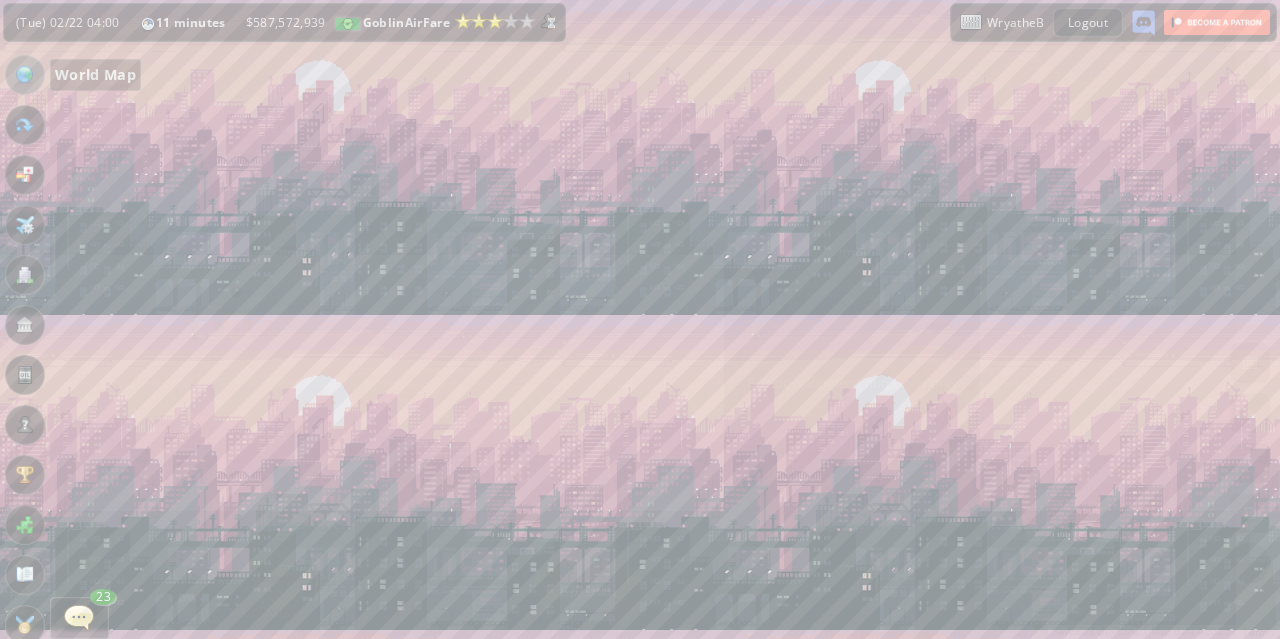 scroll, scrollTop: 0, scrollLeft: 0, axis: both 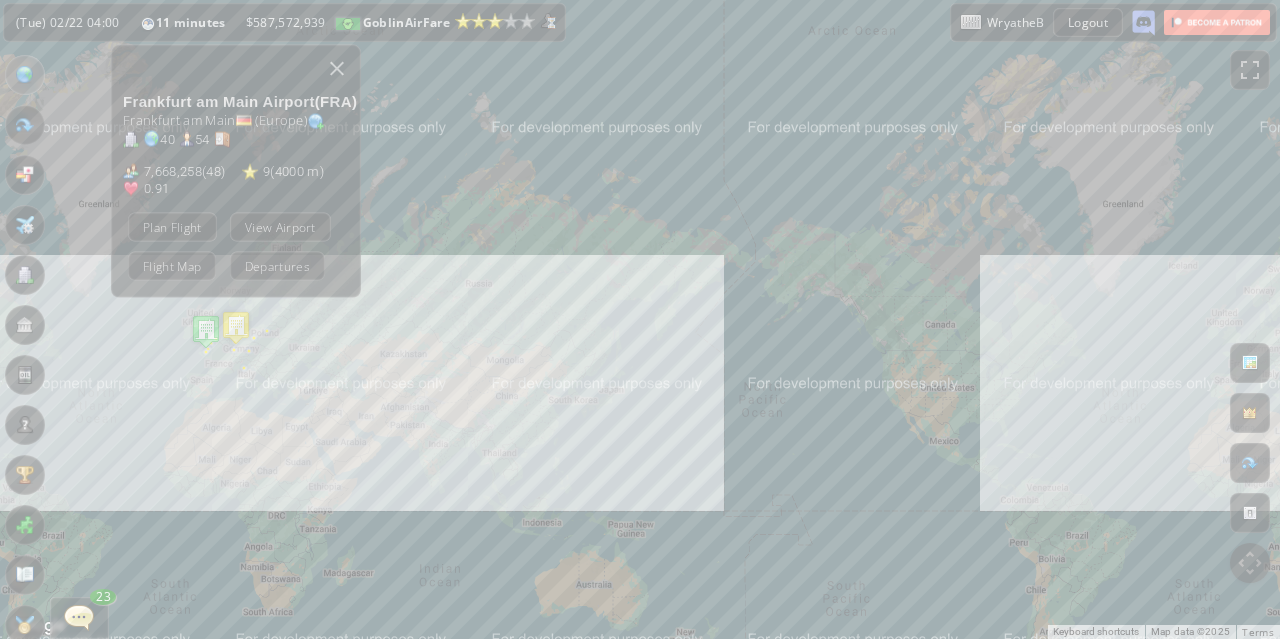 click at bounding box center (206, 331) 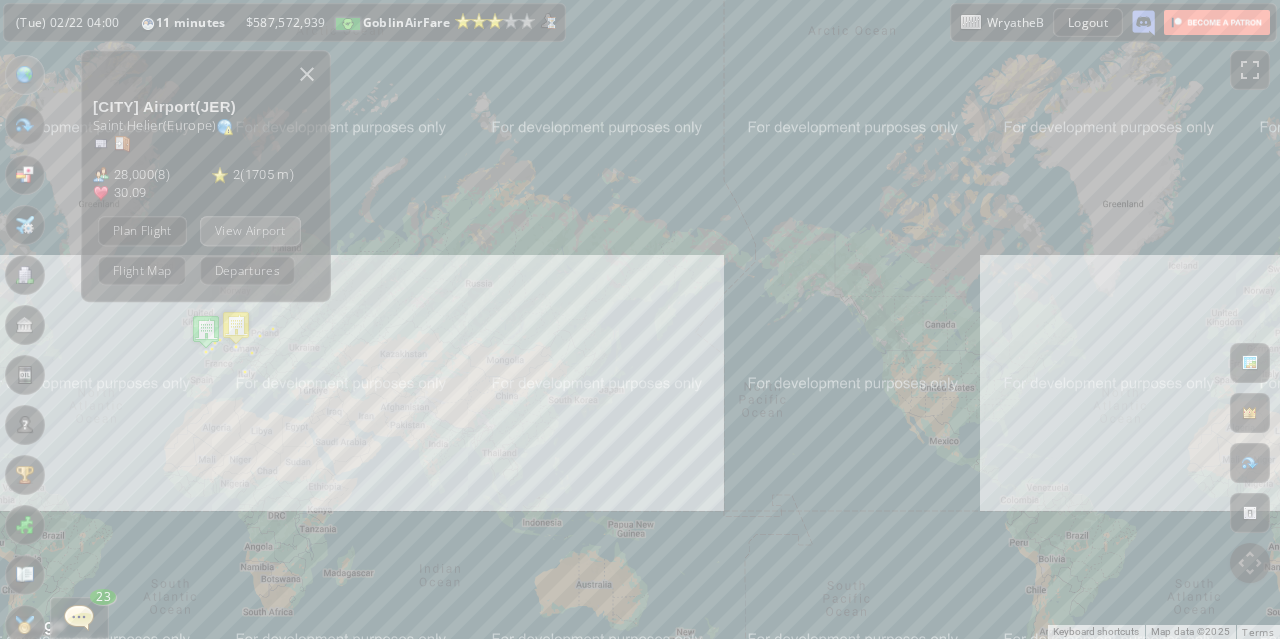 click on "View Airport" at bounding box center [250, 230] 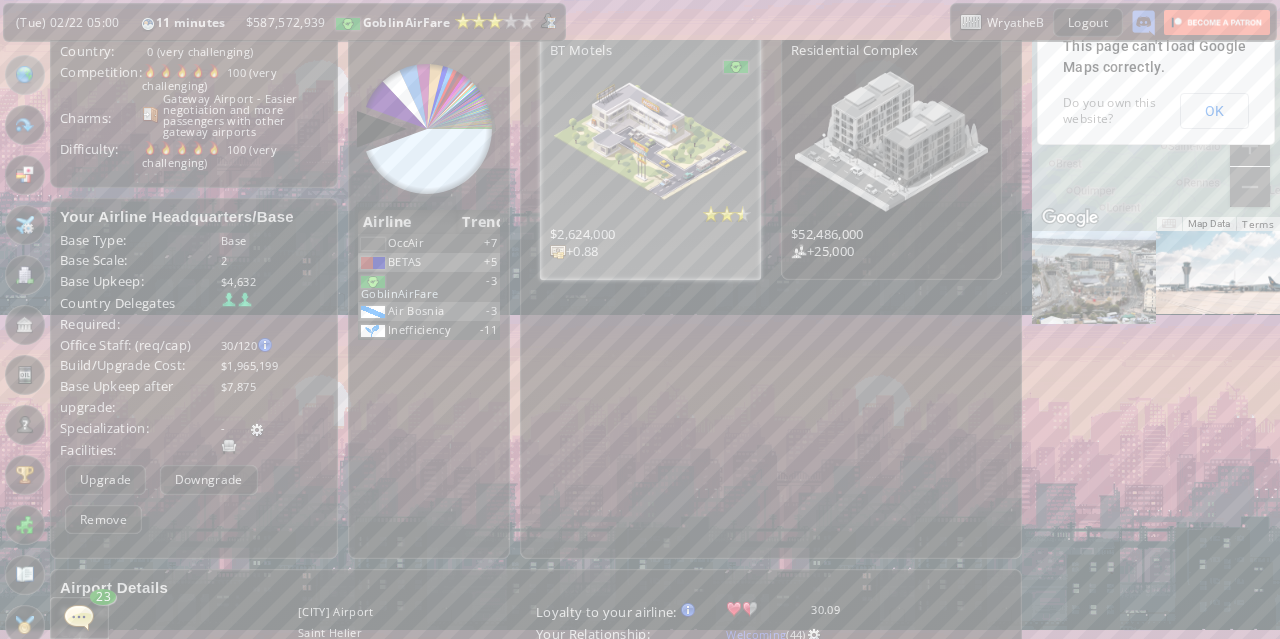 scroll, scrollTop: 0, scrollLeft: 0, axis: both 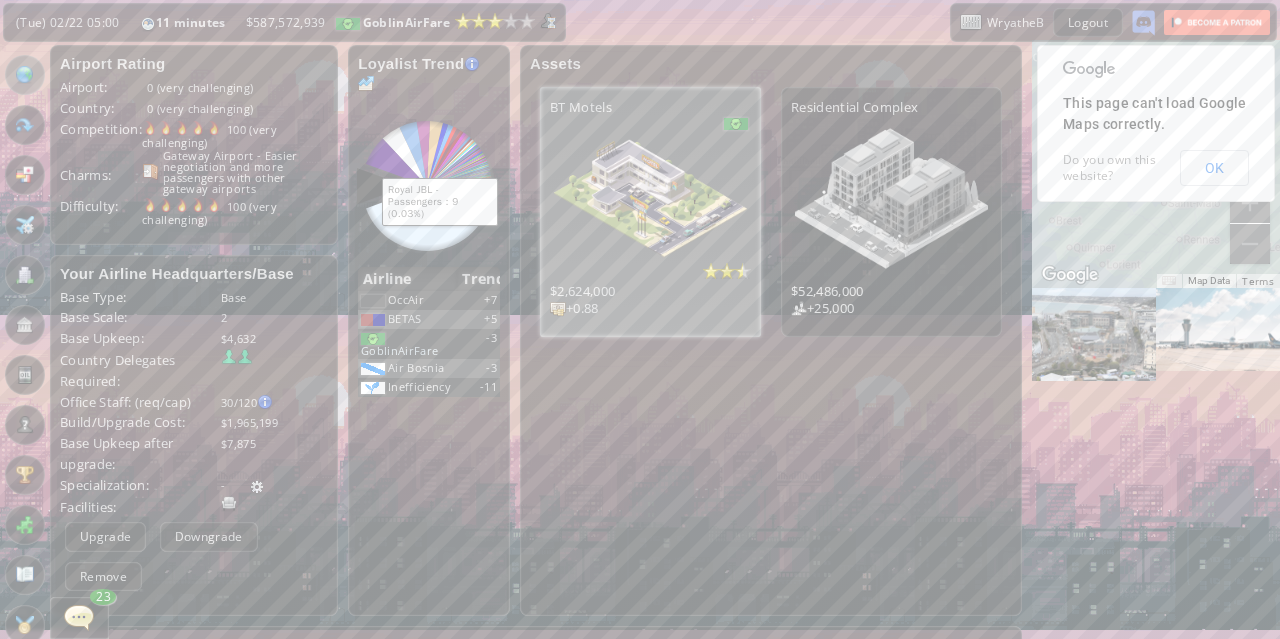 click at bounding box center [650, 198] 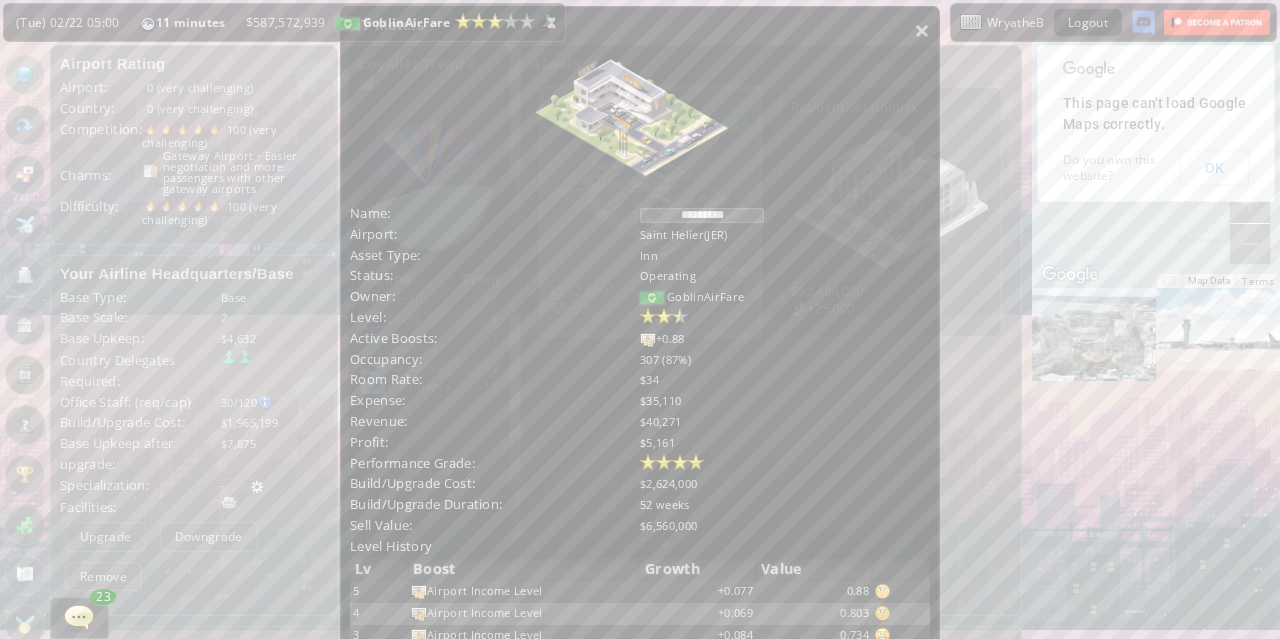 scroll, scrollTop: 100, scrollLeft: 0, axis: vertical 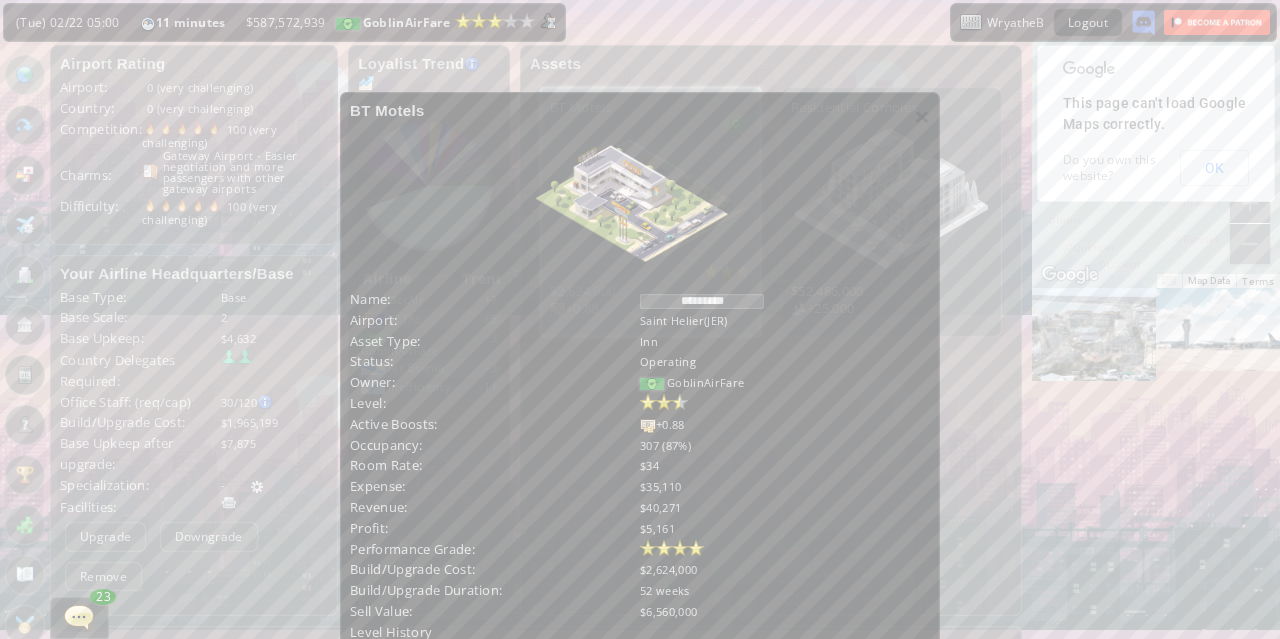 click on "×" at bounding box center (922, 116) 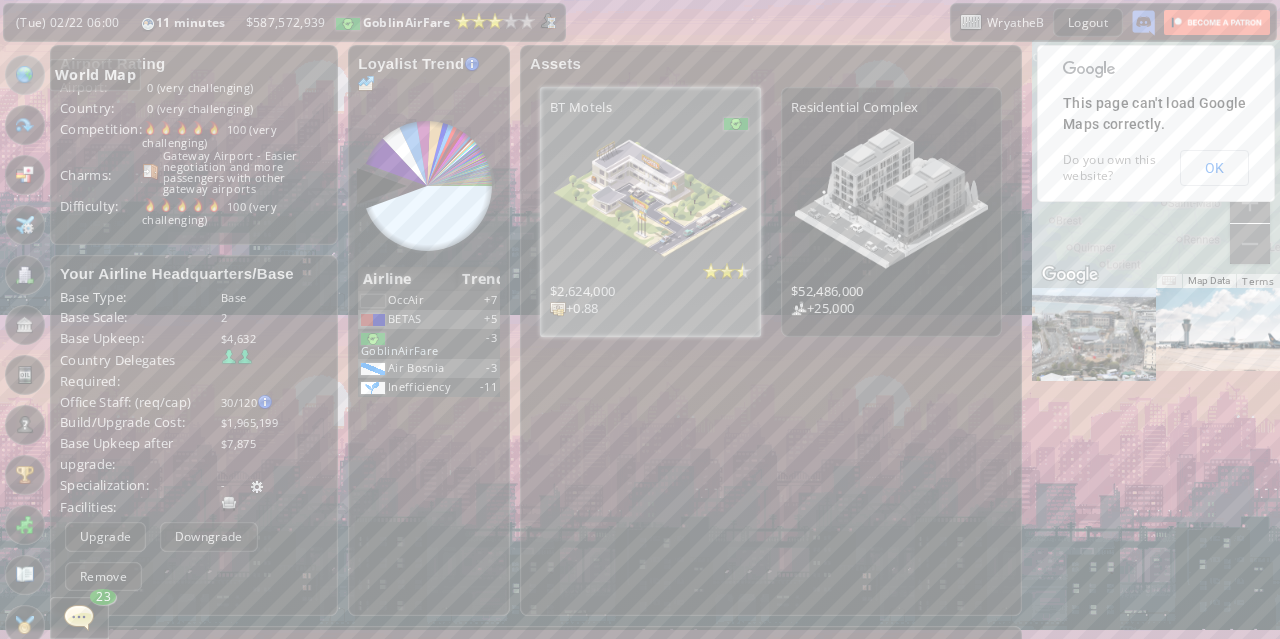 click at bounding box center (25, 75) 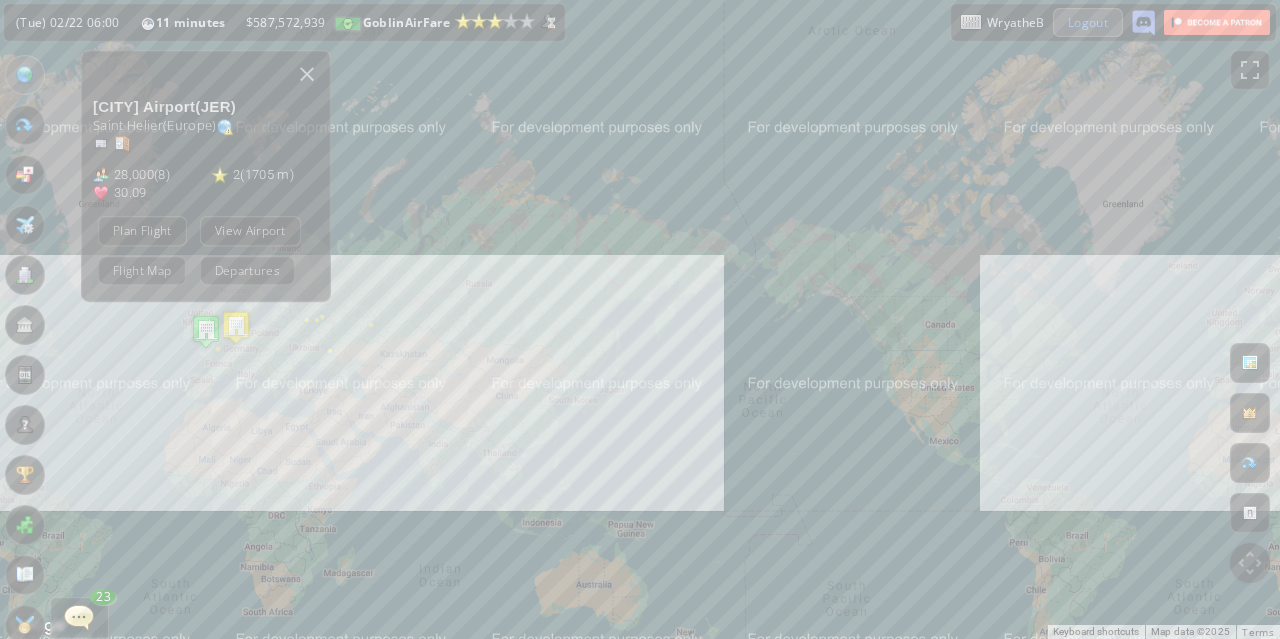 click on "Logout" at bounding box center [1088, 22] 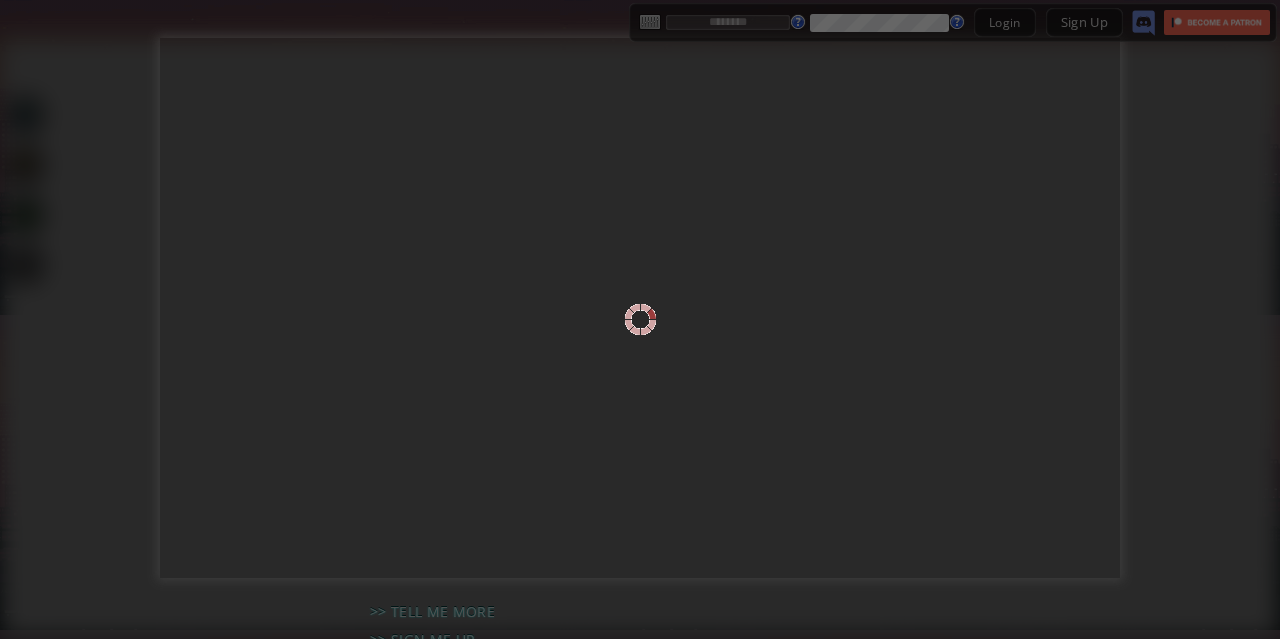 scroll, scrollTop: 0, scrollLeft: 0, axis: both 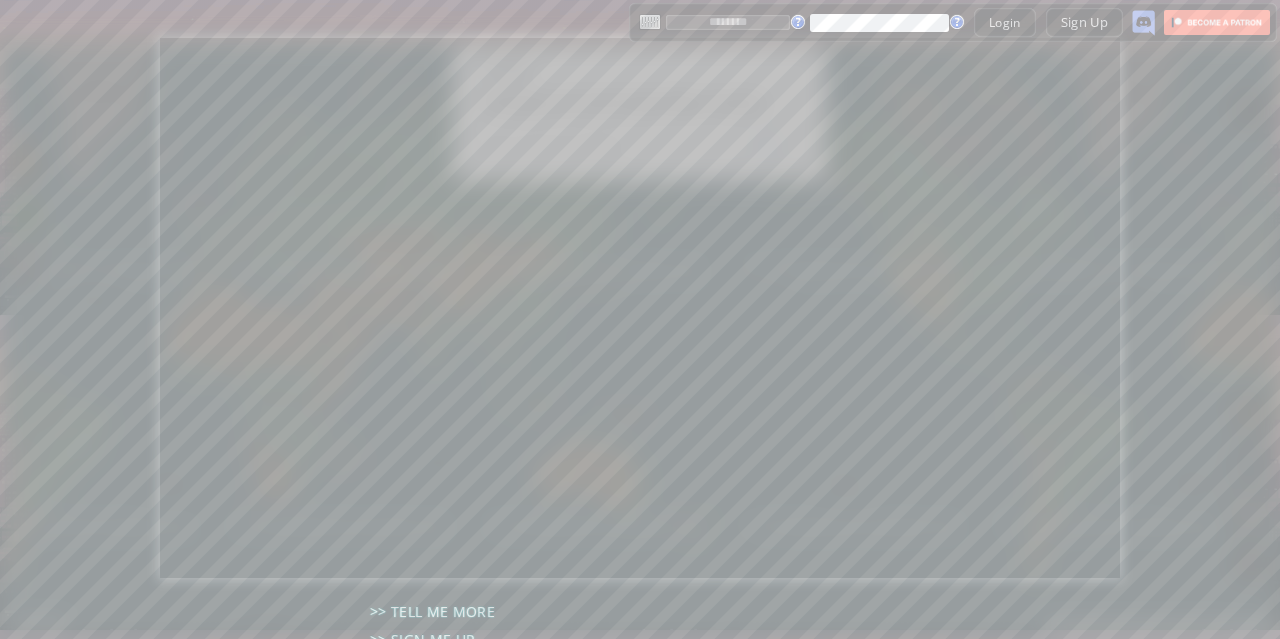 type on "*******" 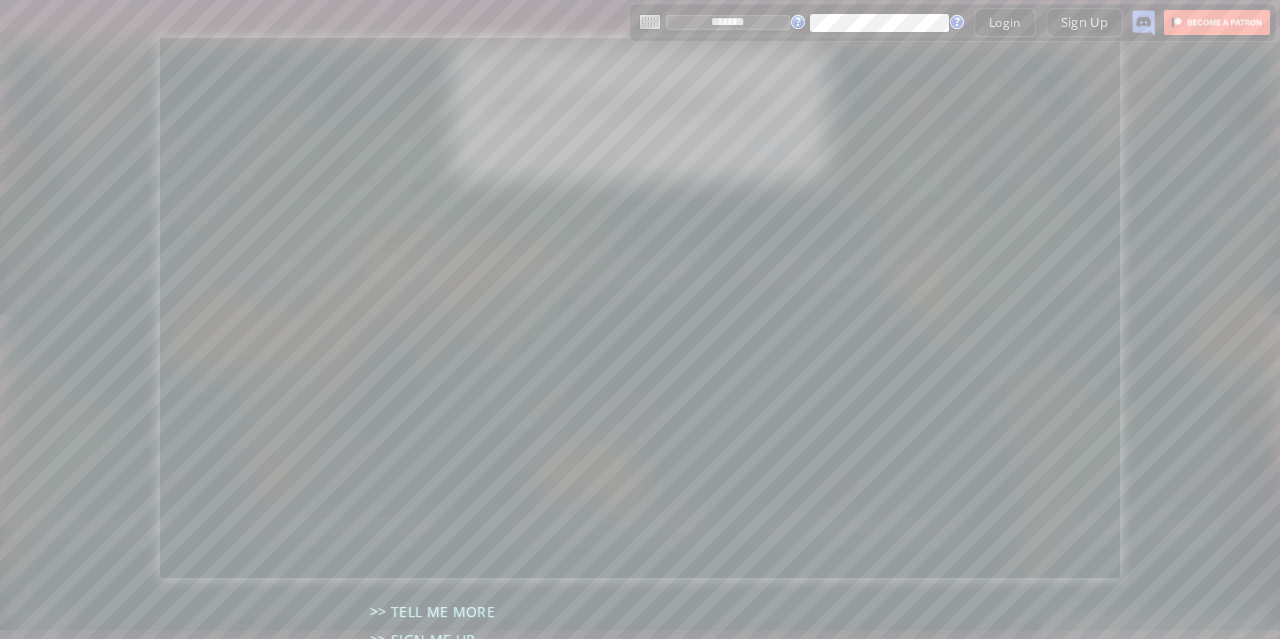 click on "*******" at bounding box center (728, 22) 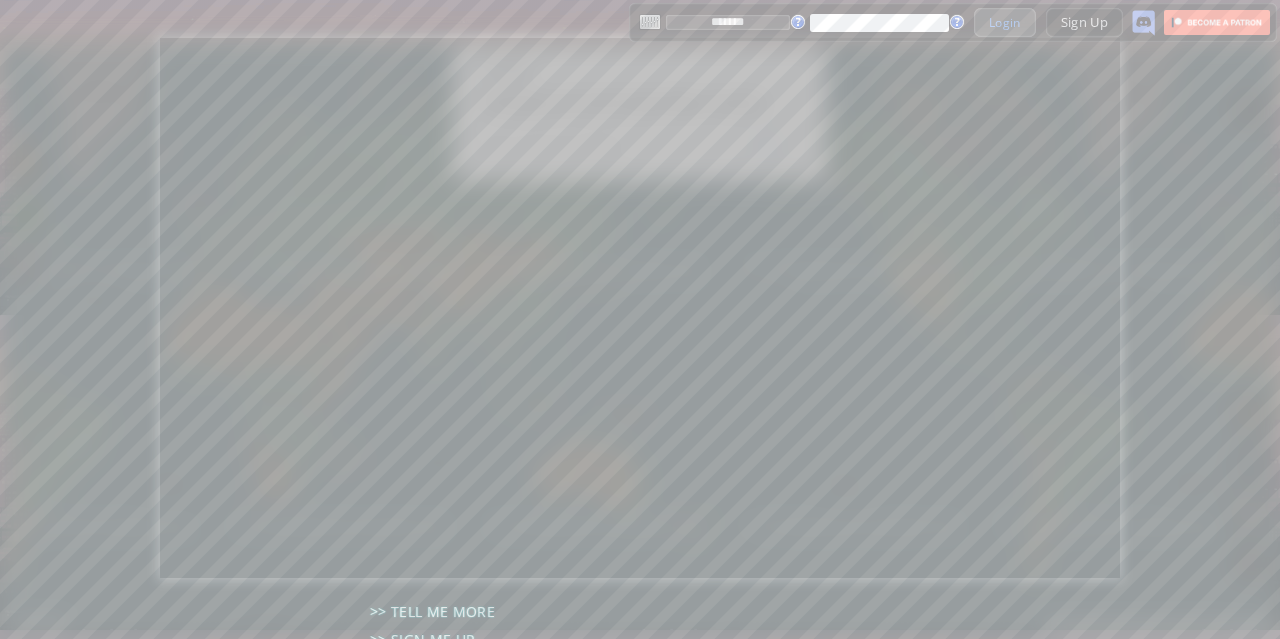 click on "Login" at bounding box center [1005, 22] 